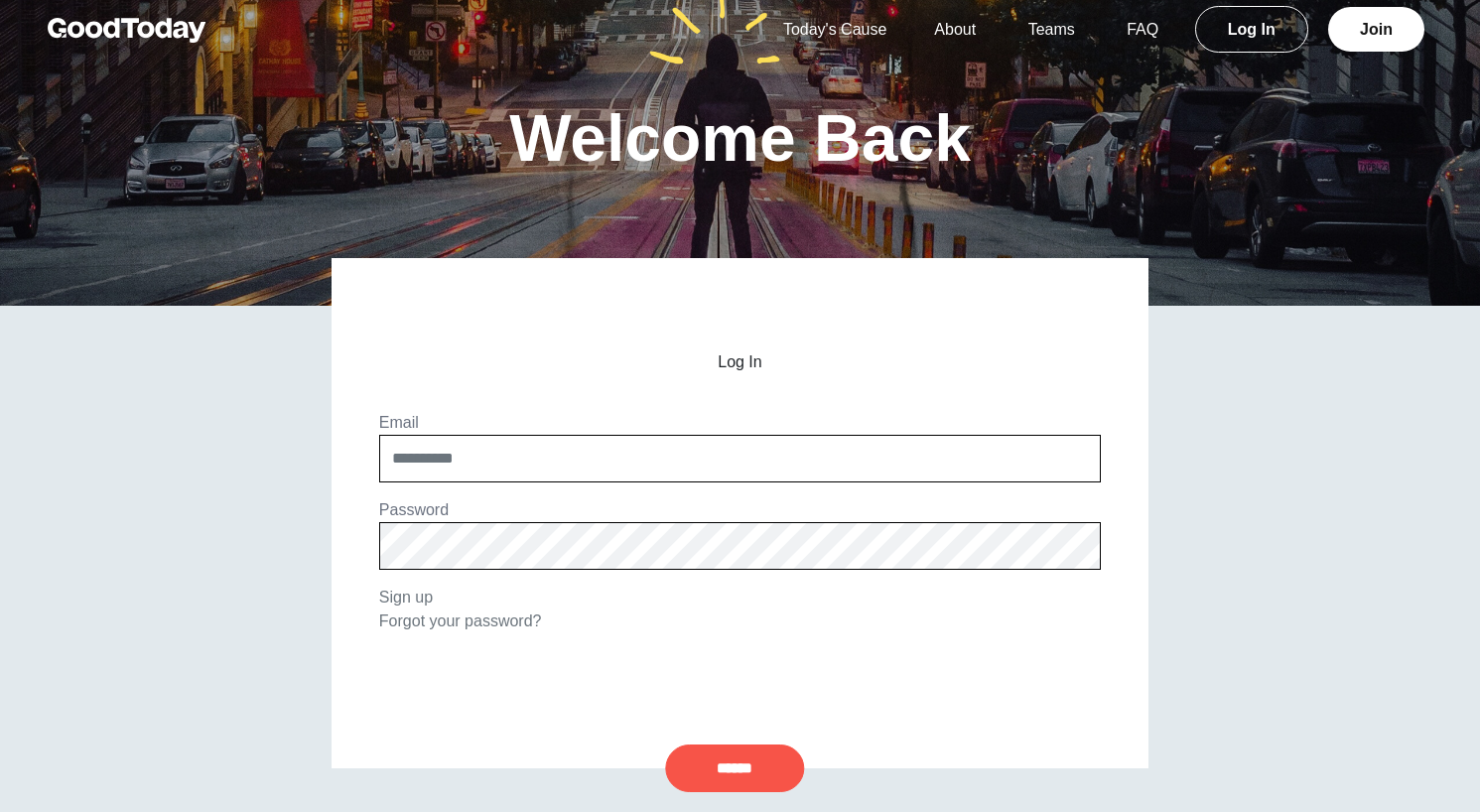 scroll, scrollTop: 0, scrollLeft: 0, axis: both 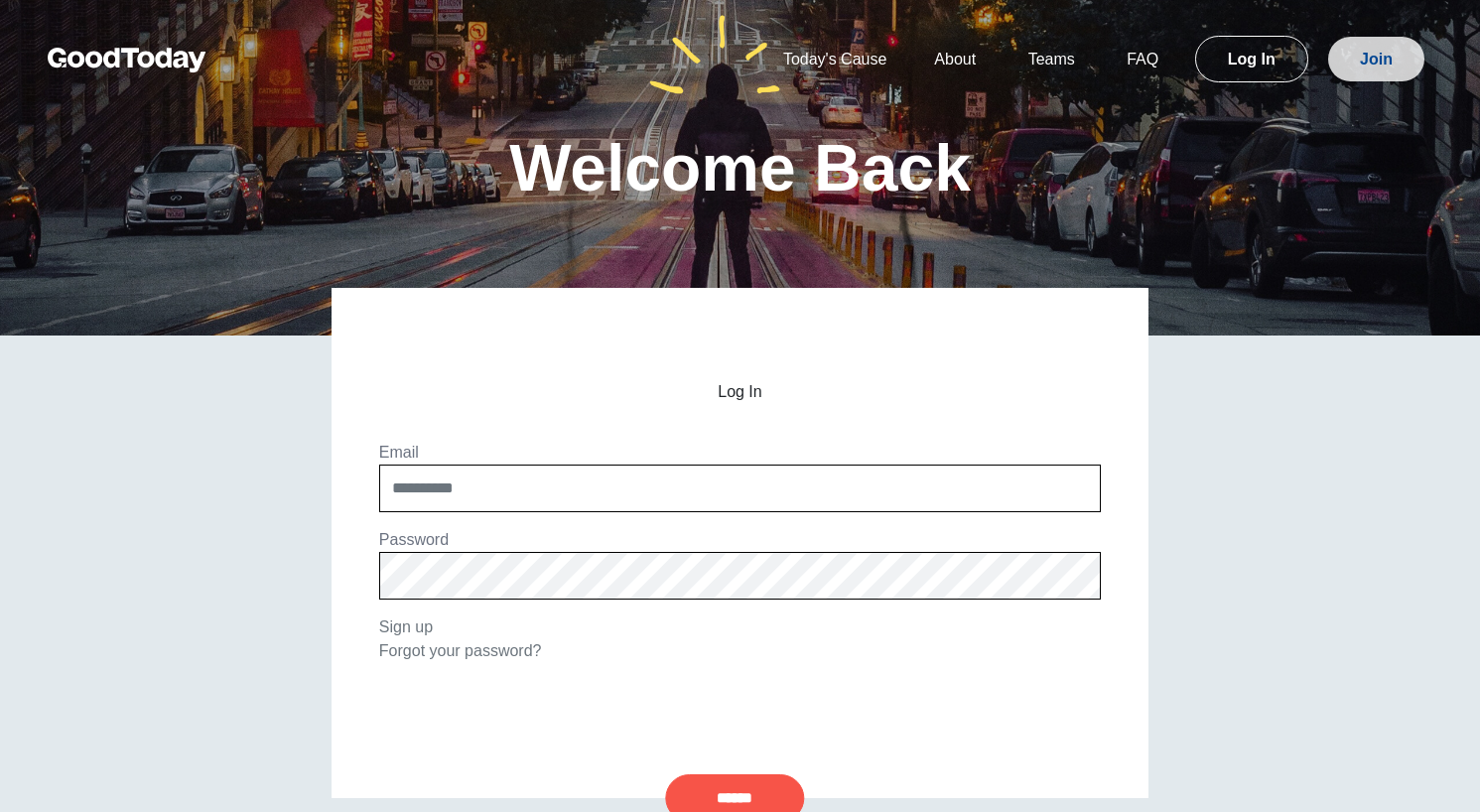 click on "Join" at bounding box center (1376, 59) 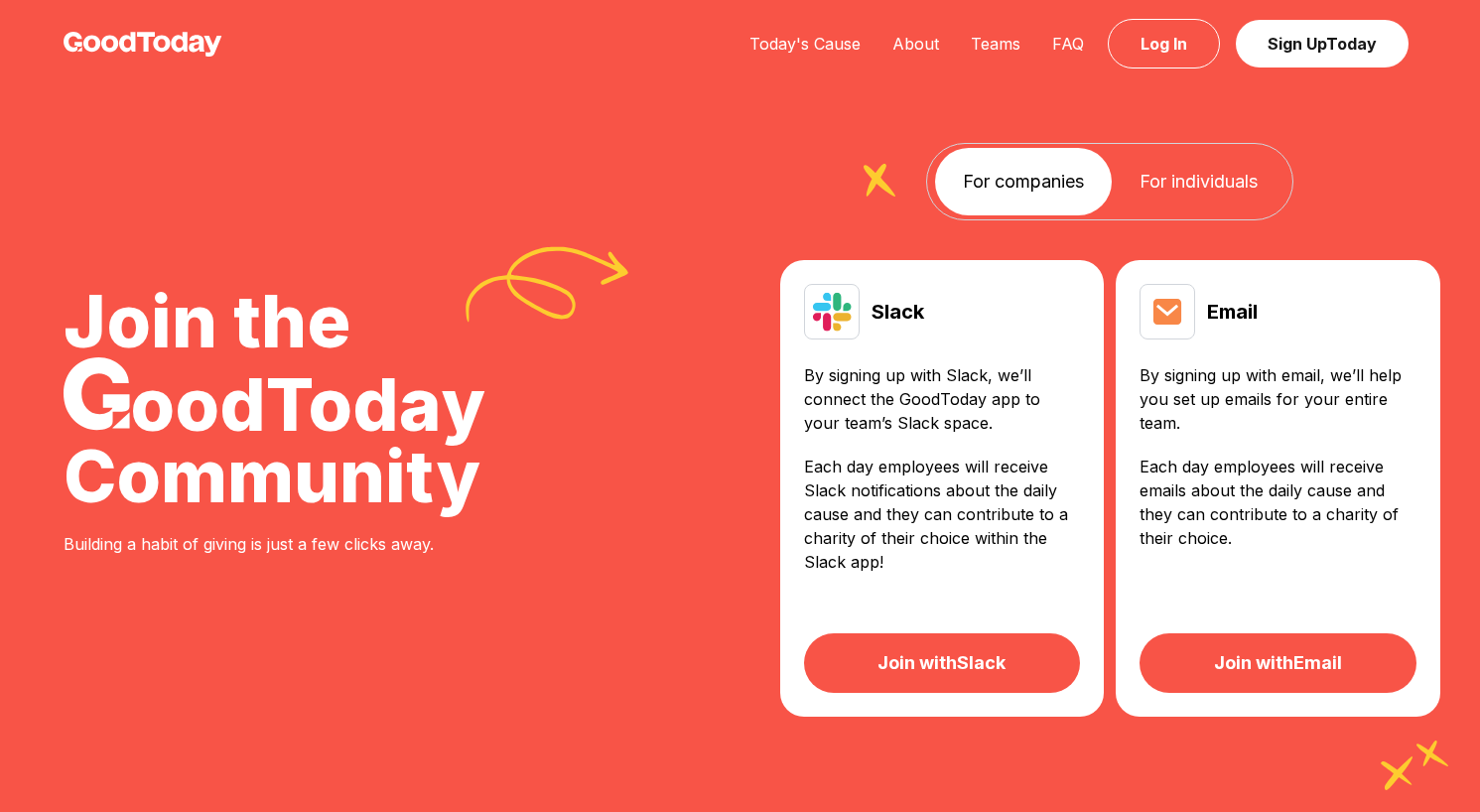 scroll, scrollTop: 0, scrollLeft: 0, axis: both 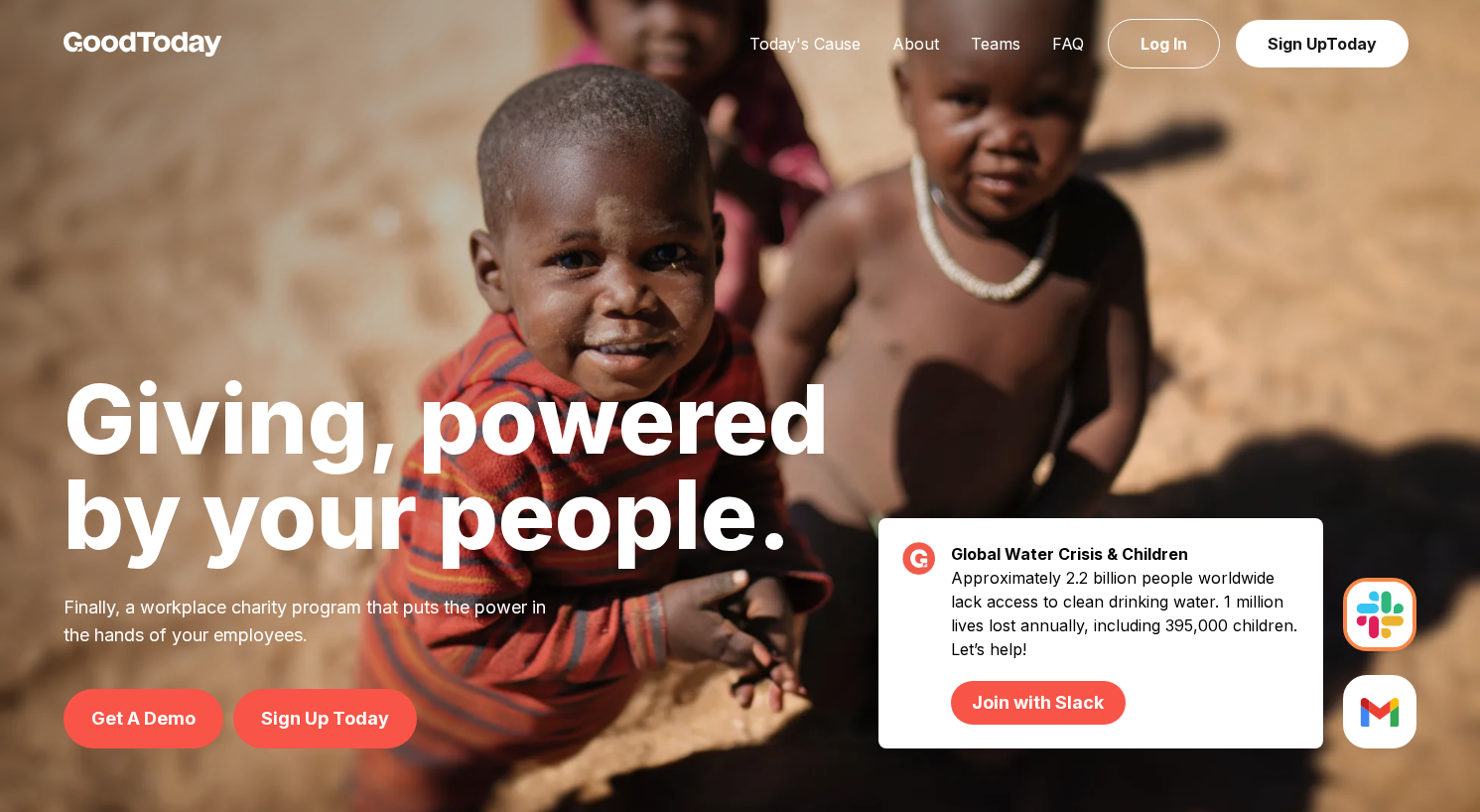 click at bounding box center (1380, 614) 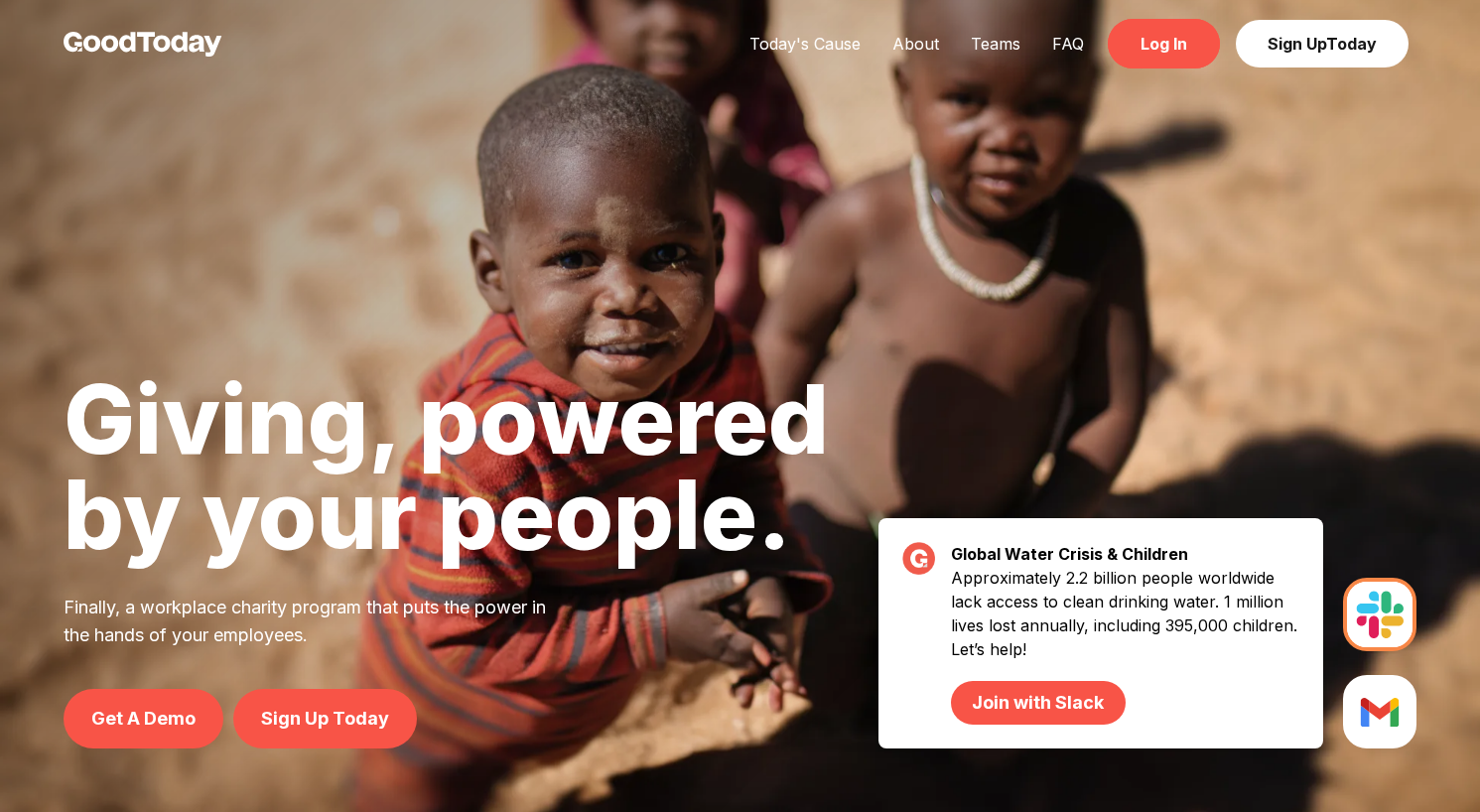 click on "Log In" at bounding box center (1163, 44) 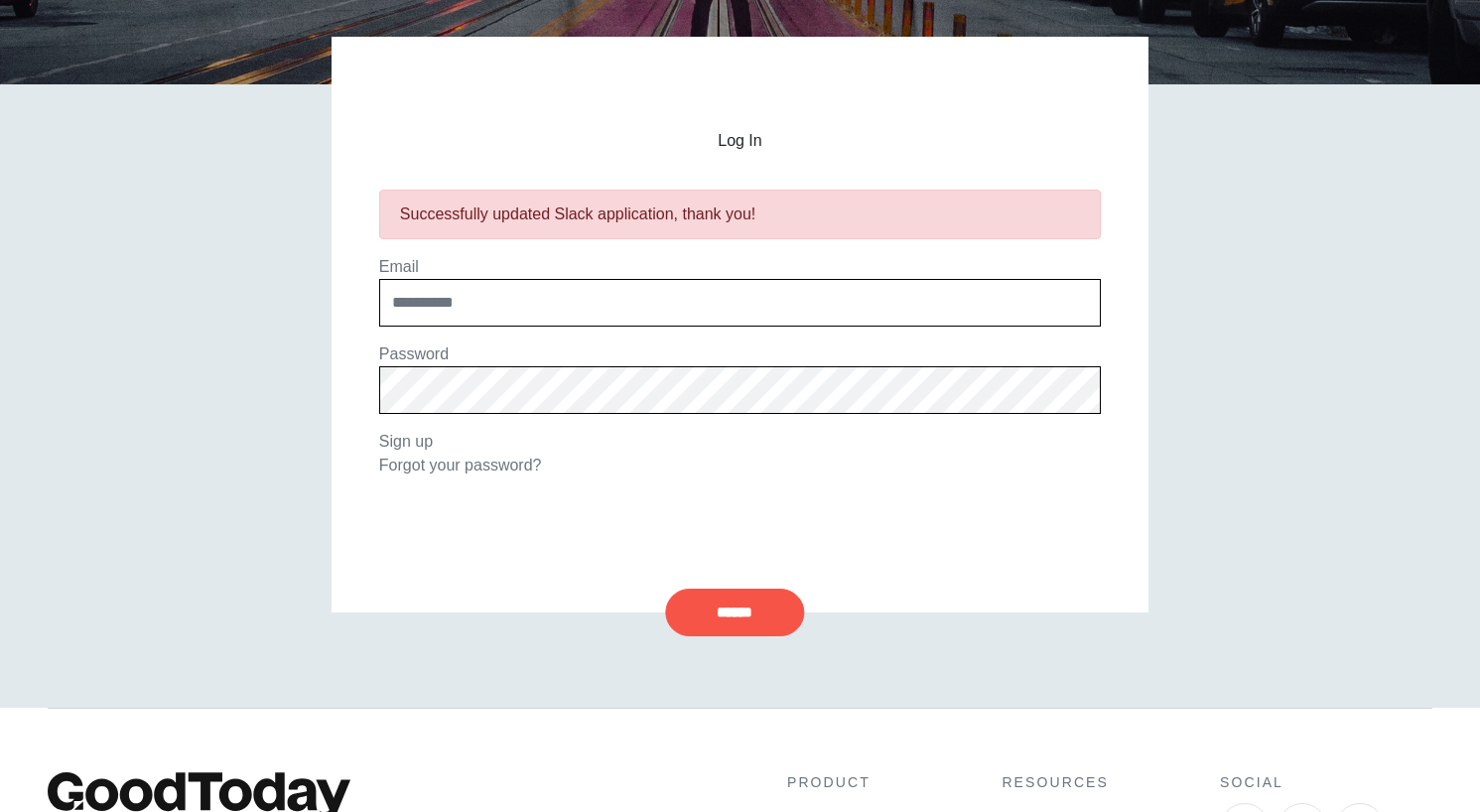 scroll, scrollTop: 335, scrollLeft: 0, axis: vertical 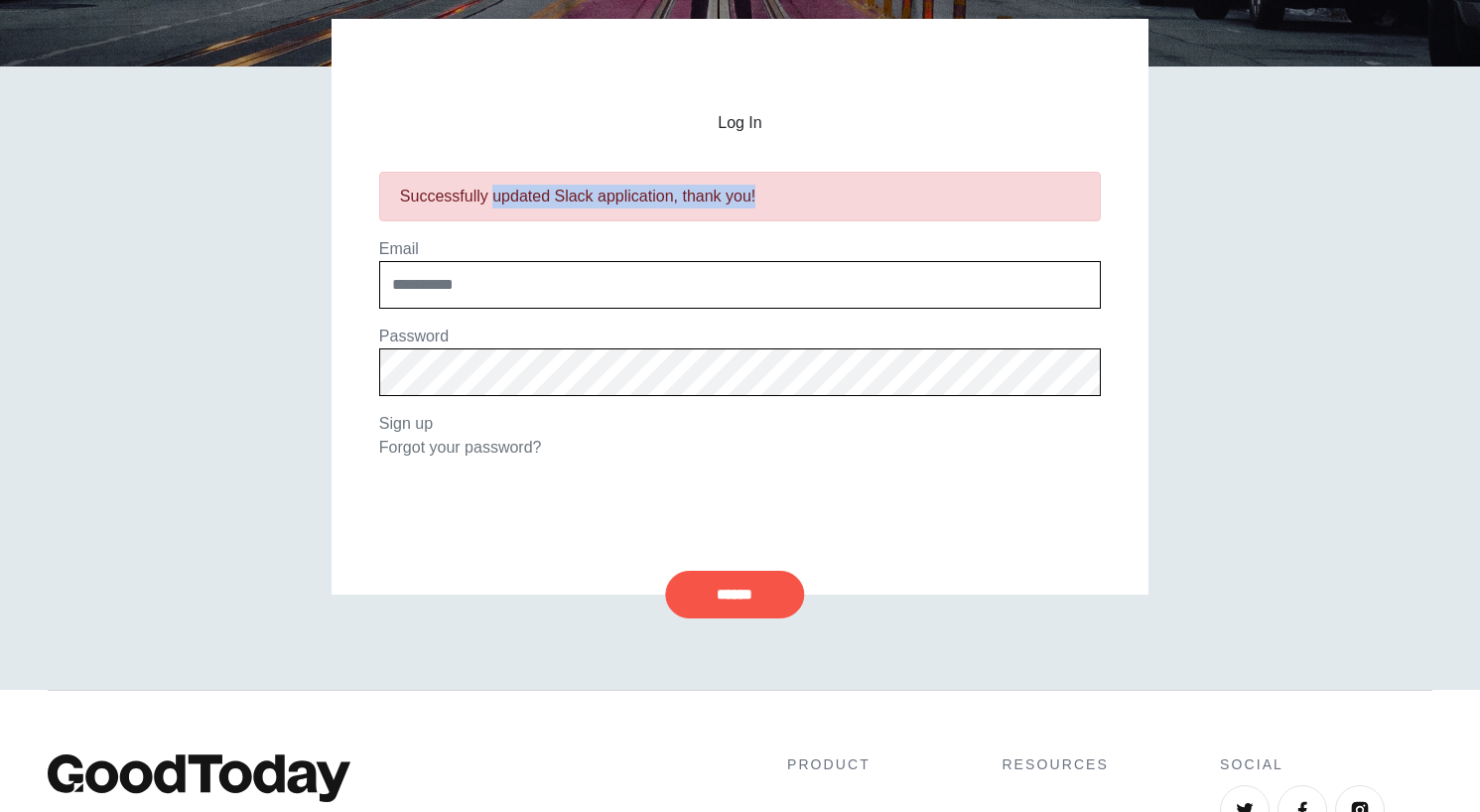 drag, startPoint x: 492, startPoint y: 194, endPoint x: 784, endPoint y: 191, distance: 292.01541 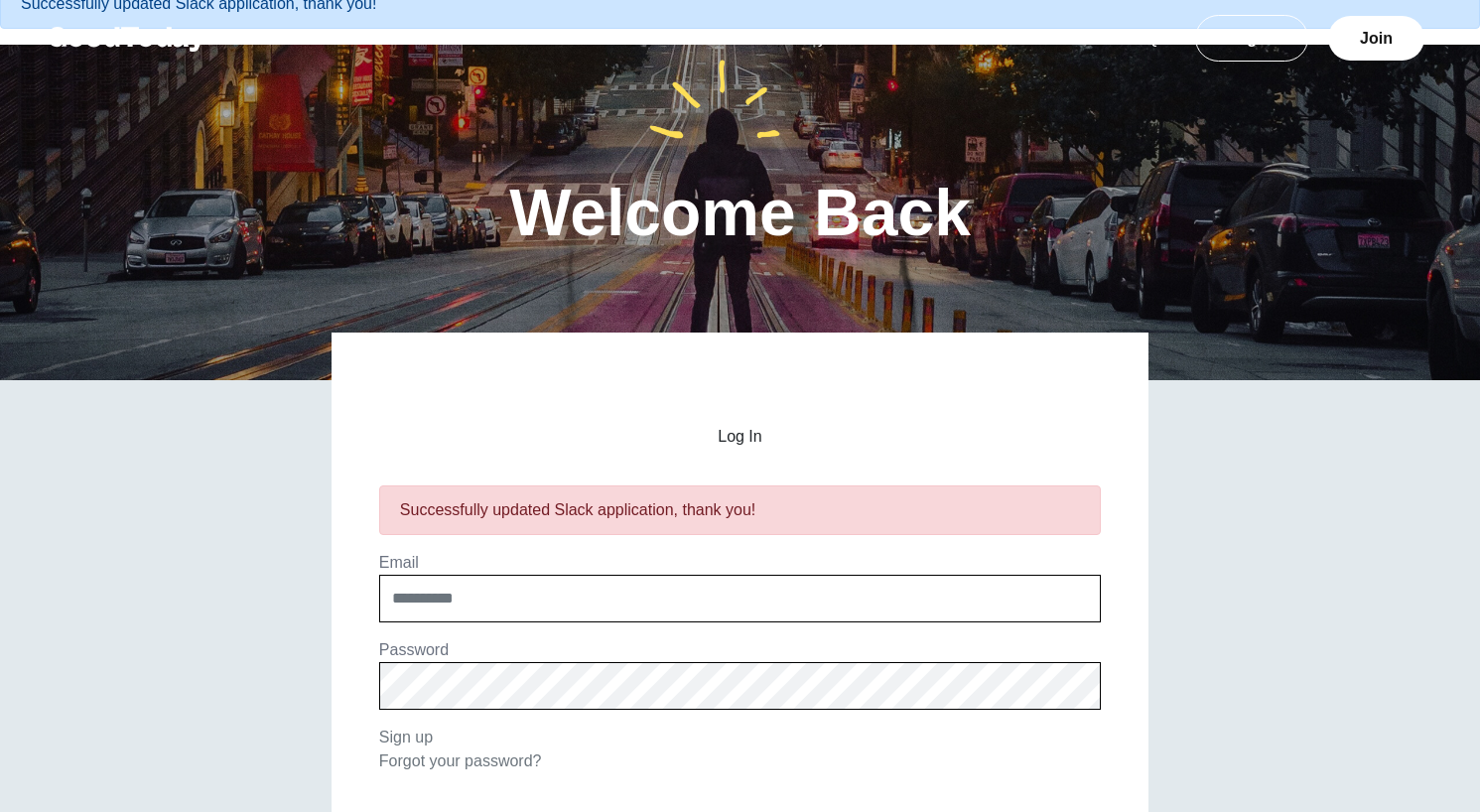 scroll, scrollTop: 0, scrollLeft: 0, axis: both 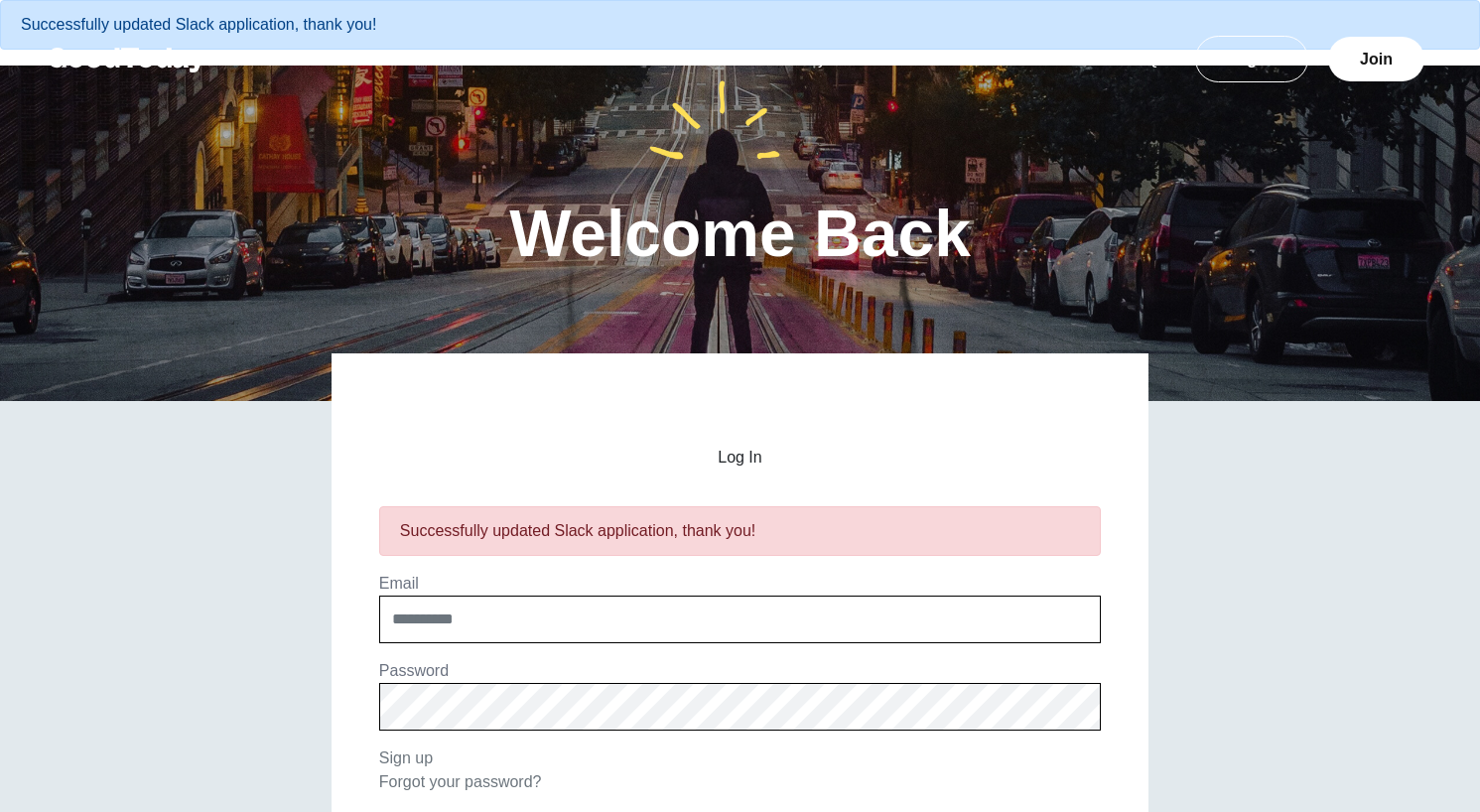 click on "Welcome Back" at bounding box center [740, 233] 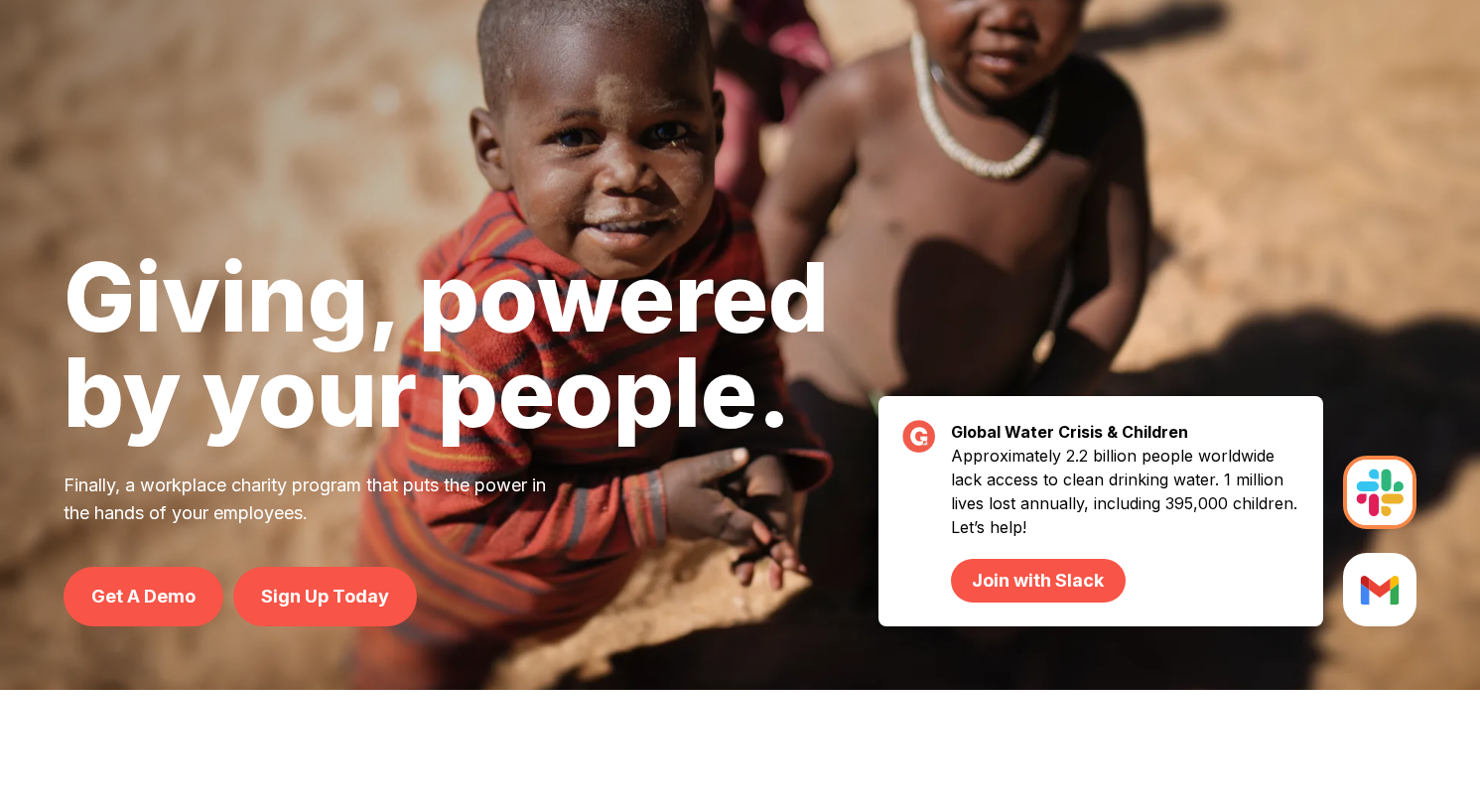 scroll, scrollTop: 0, scrollLeft: 0, axis: both 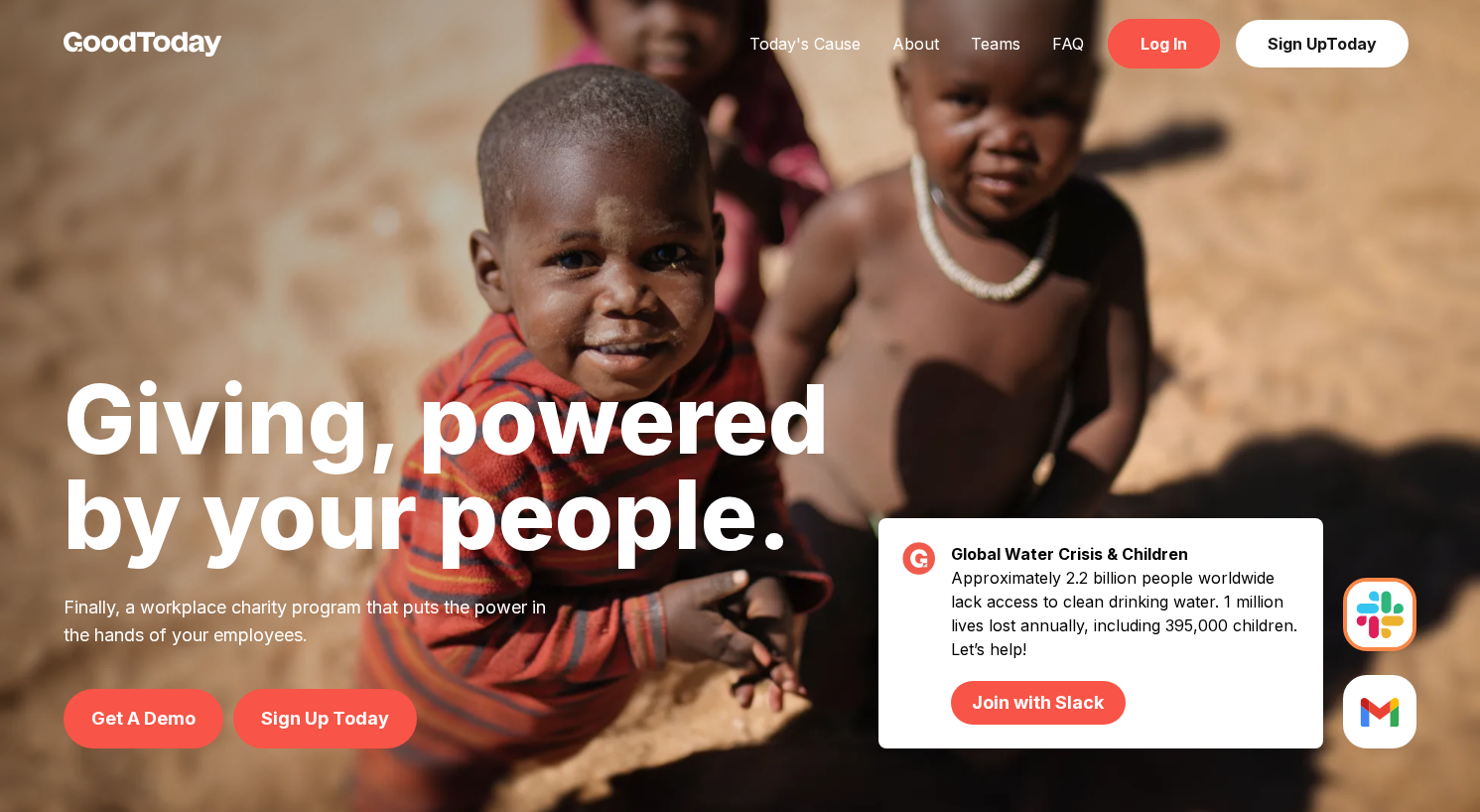 click on "Log In" at bounding box center (1163, 44) 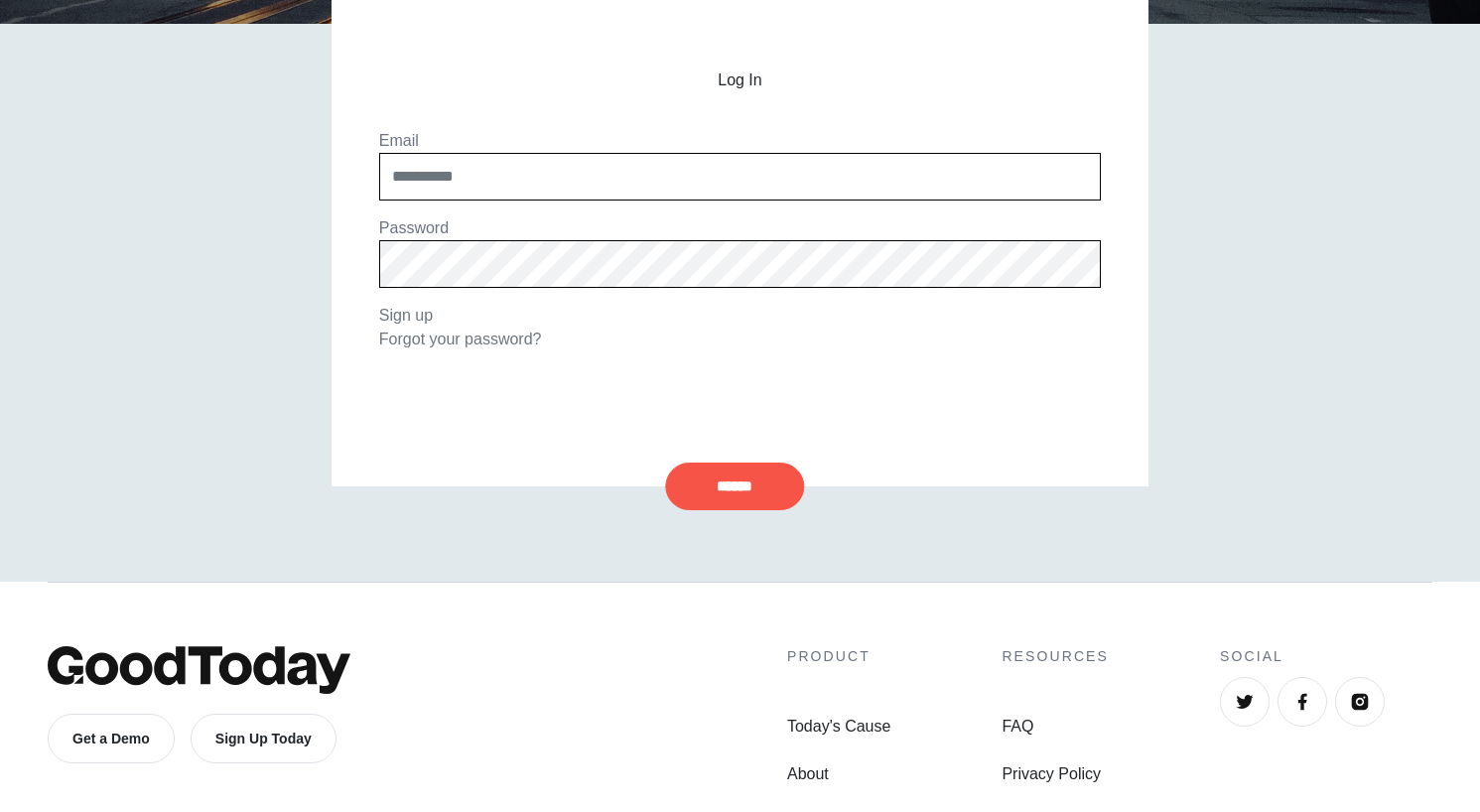 scroll, scrollTop: 0, scrollLeft: 0, axis: both 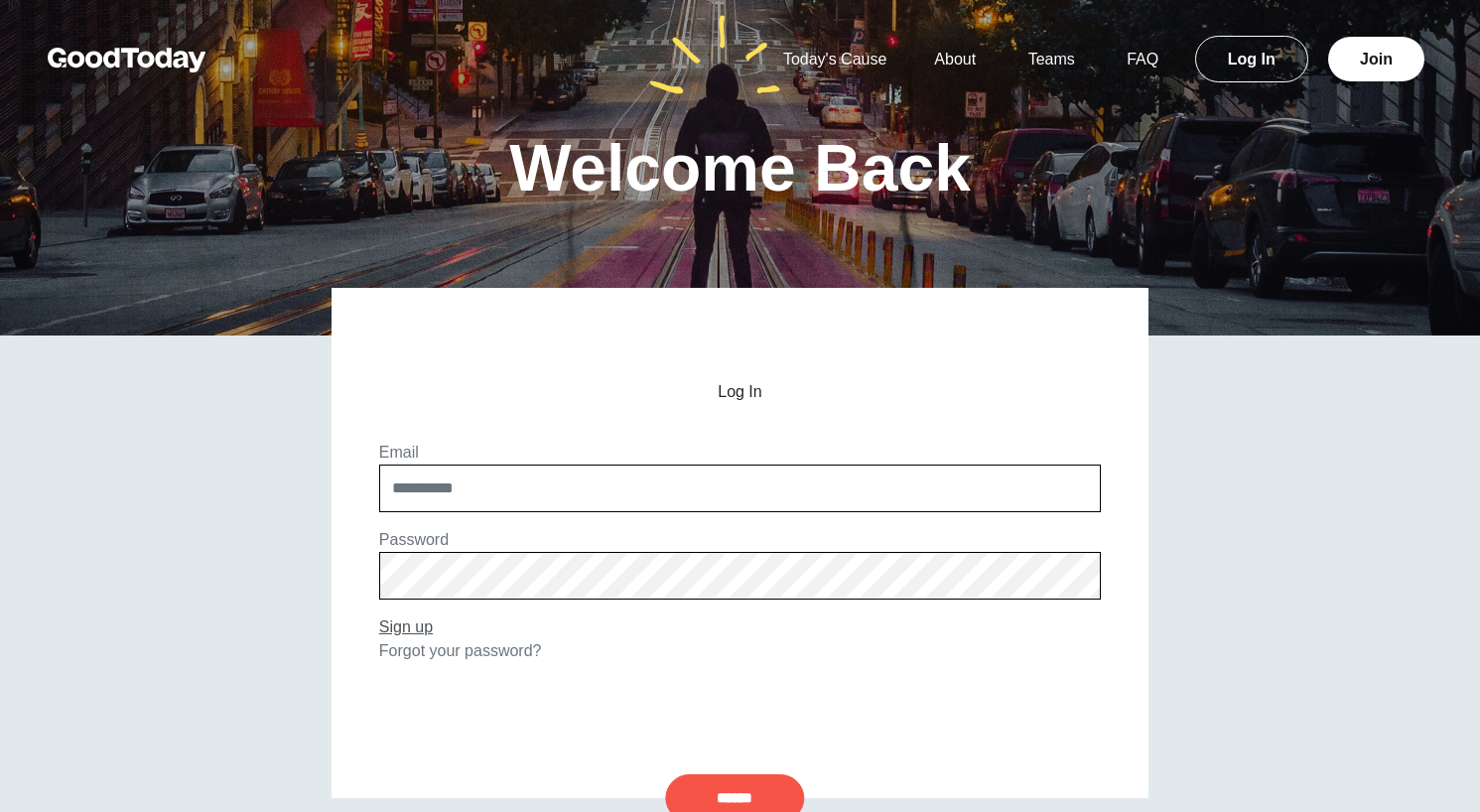 click on "Sign up" at bounding box center [406, 626] 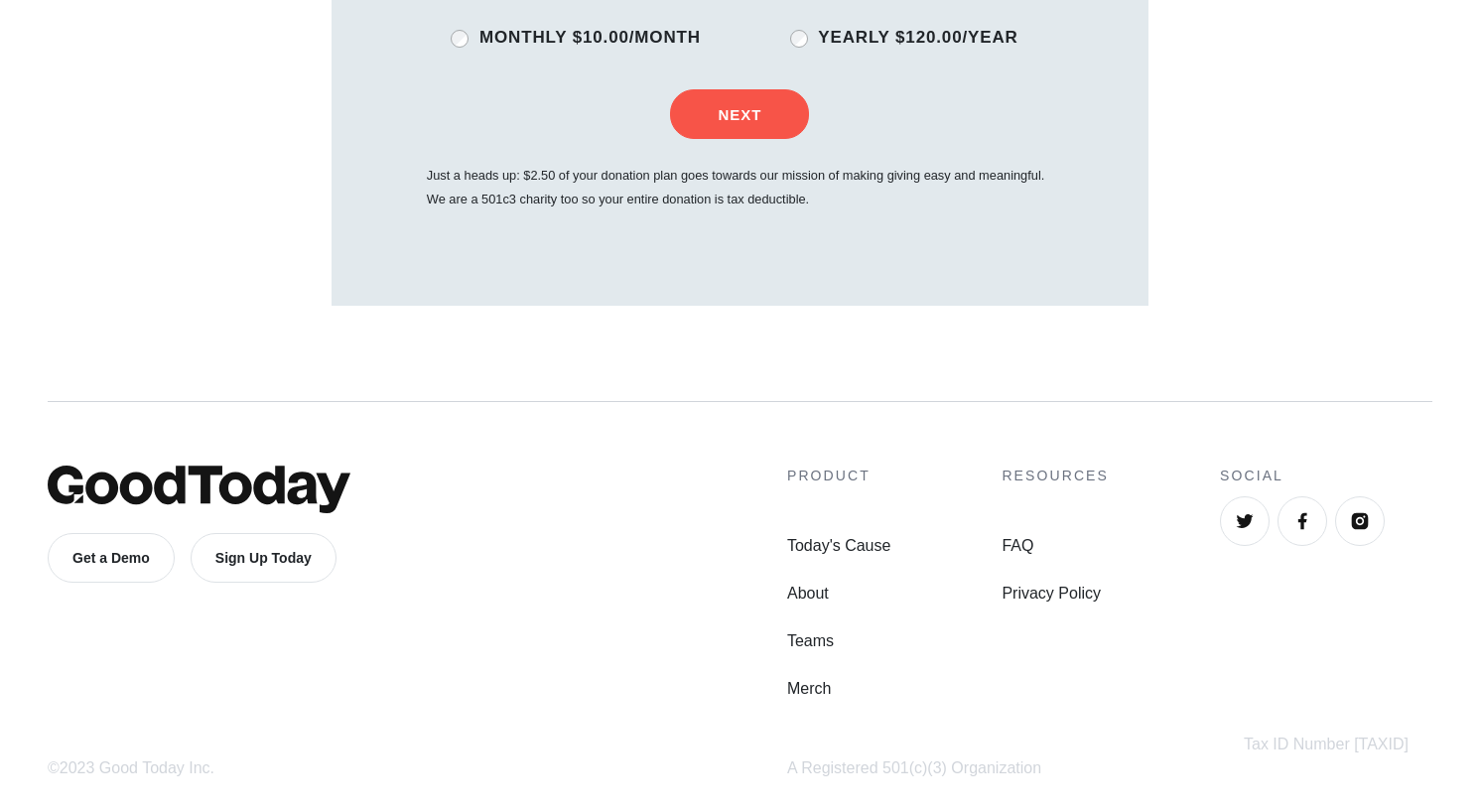 scroll, scrollTop: 0, scrollLeft: 0, axis: both 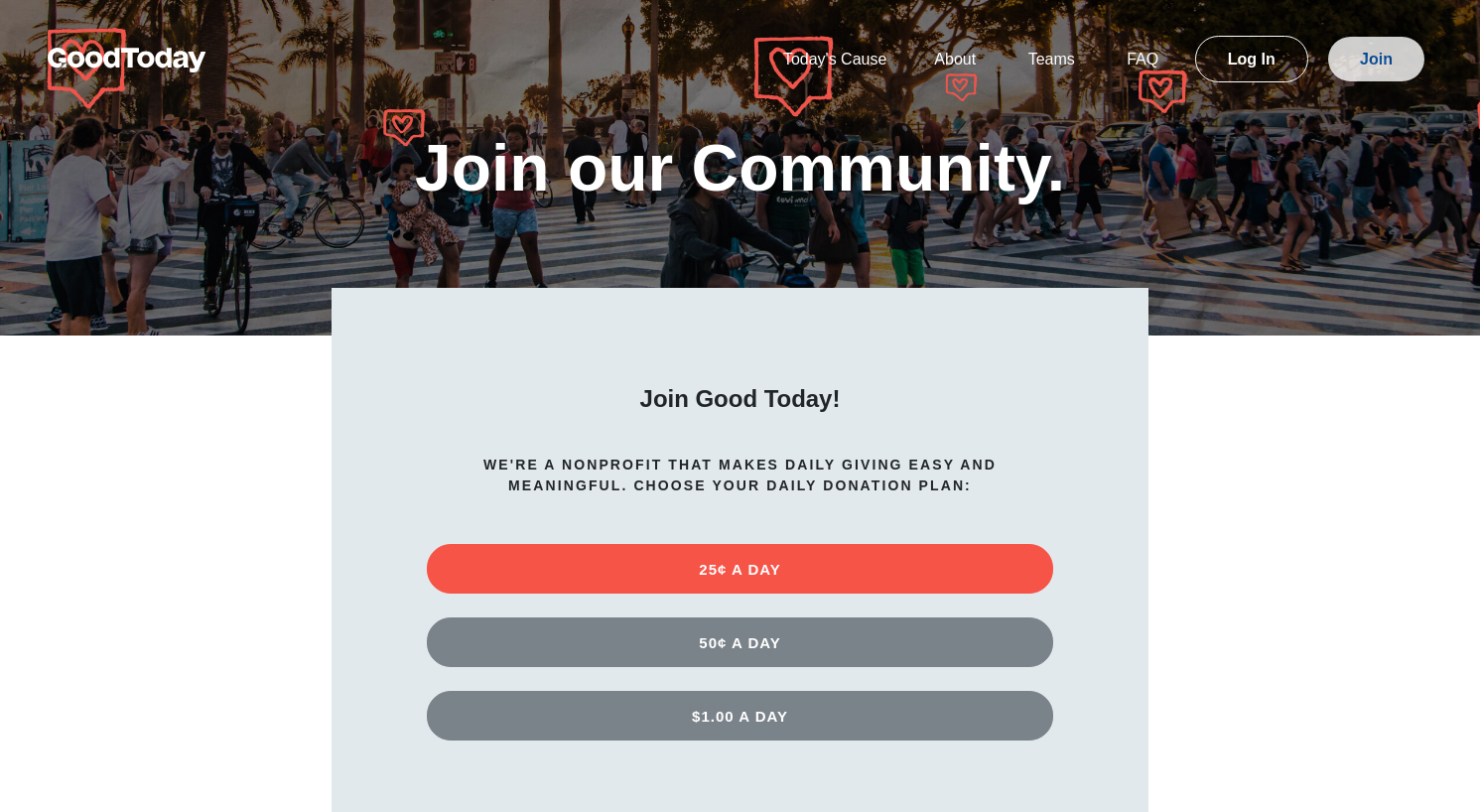 click on "Join" at bounding box center [1376, 59] 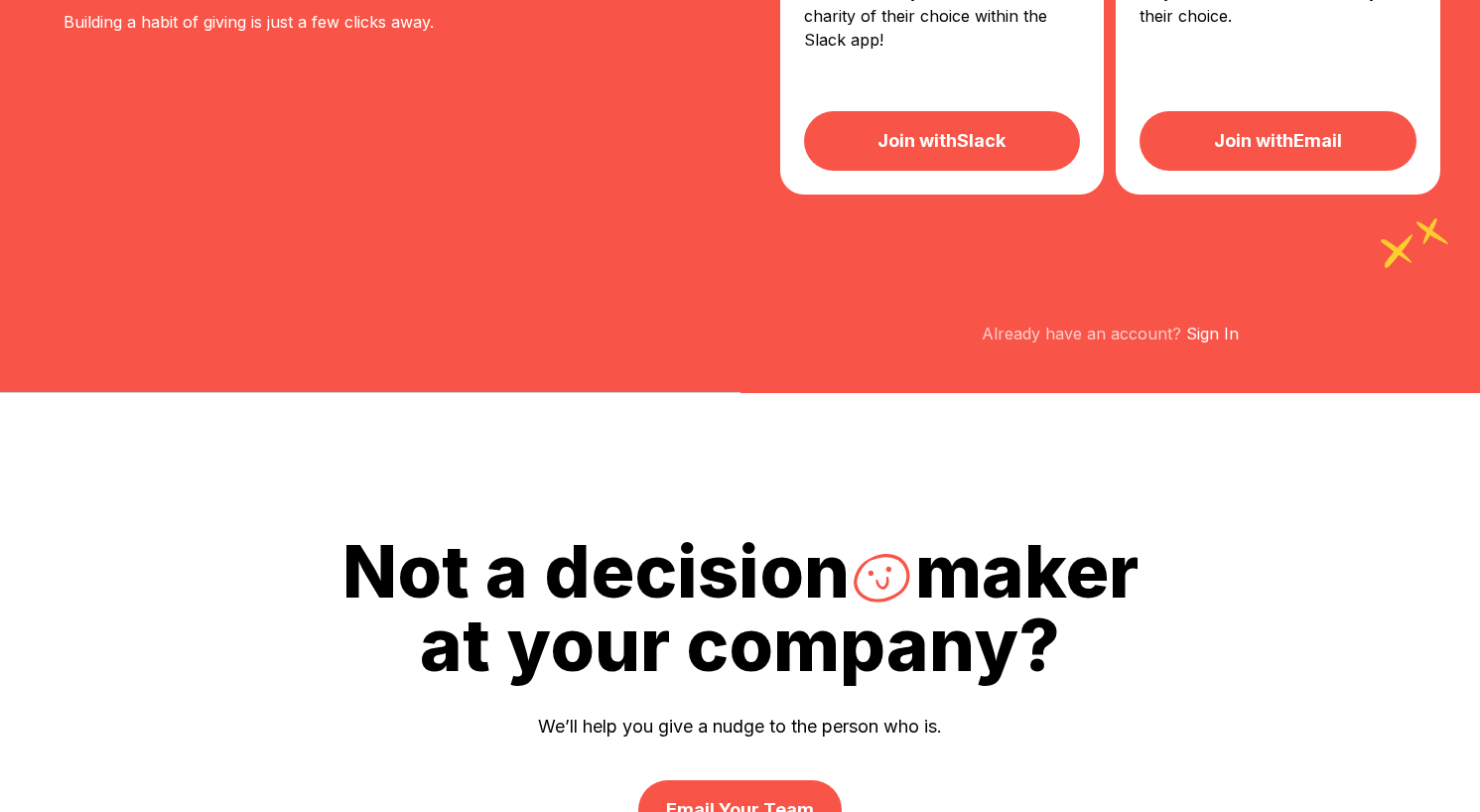 scroll, scrollTop: 0, scrollLeft: 0, axis: both 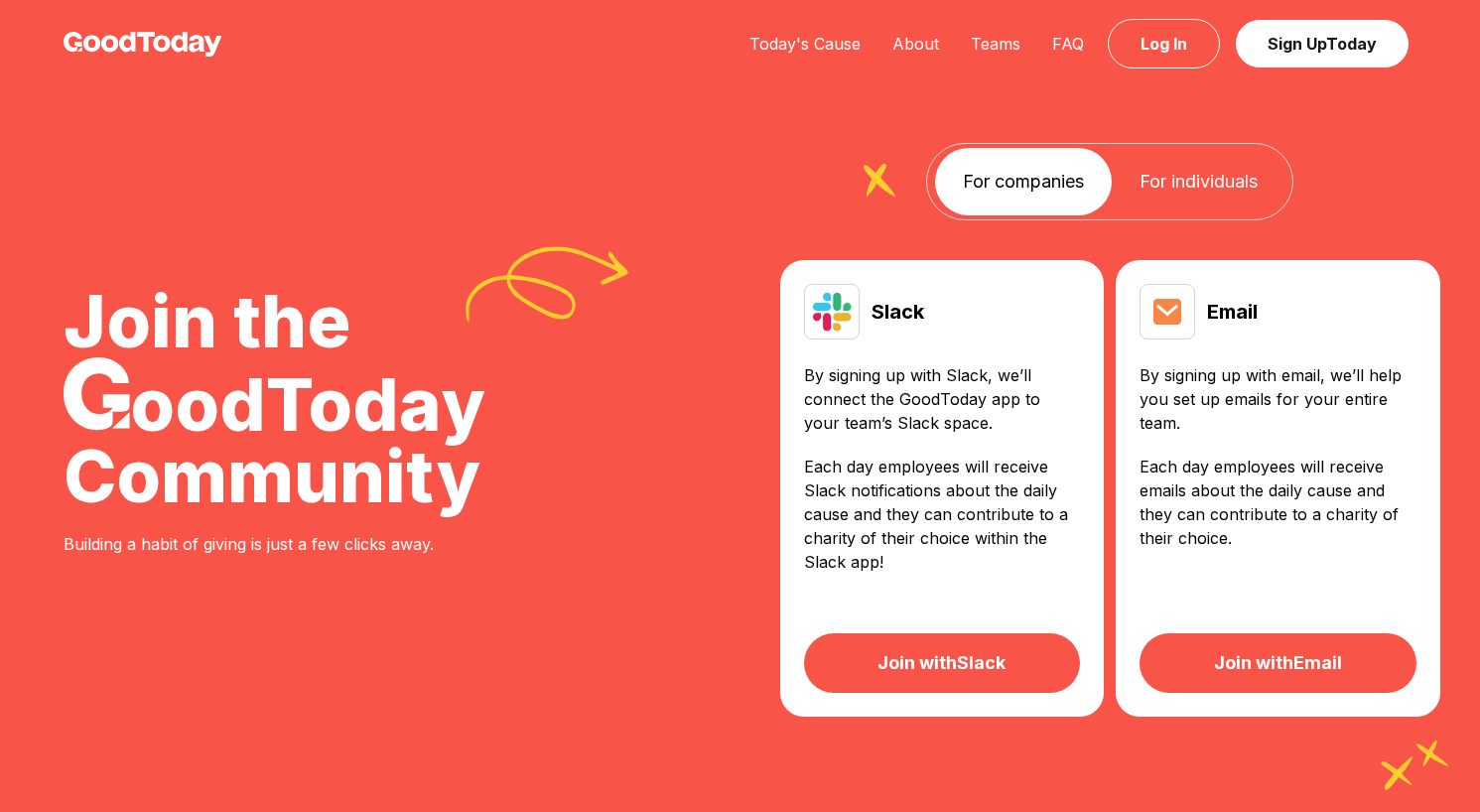 click on "For individuals" at bounding box center (1198, 182) 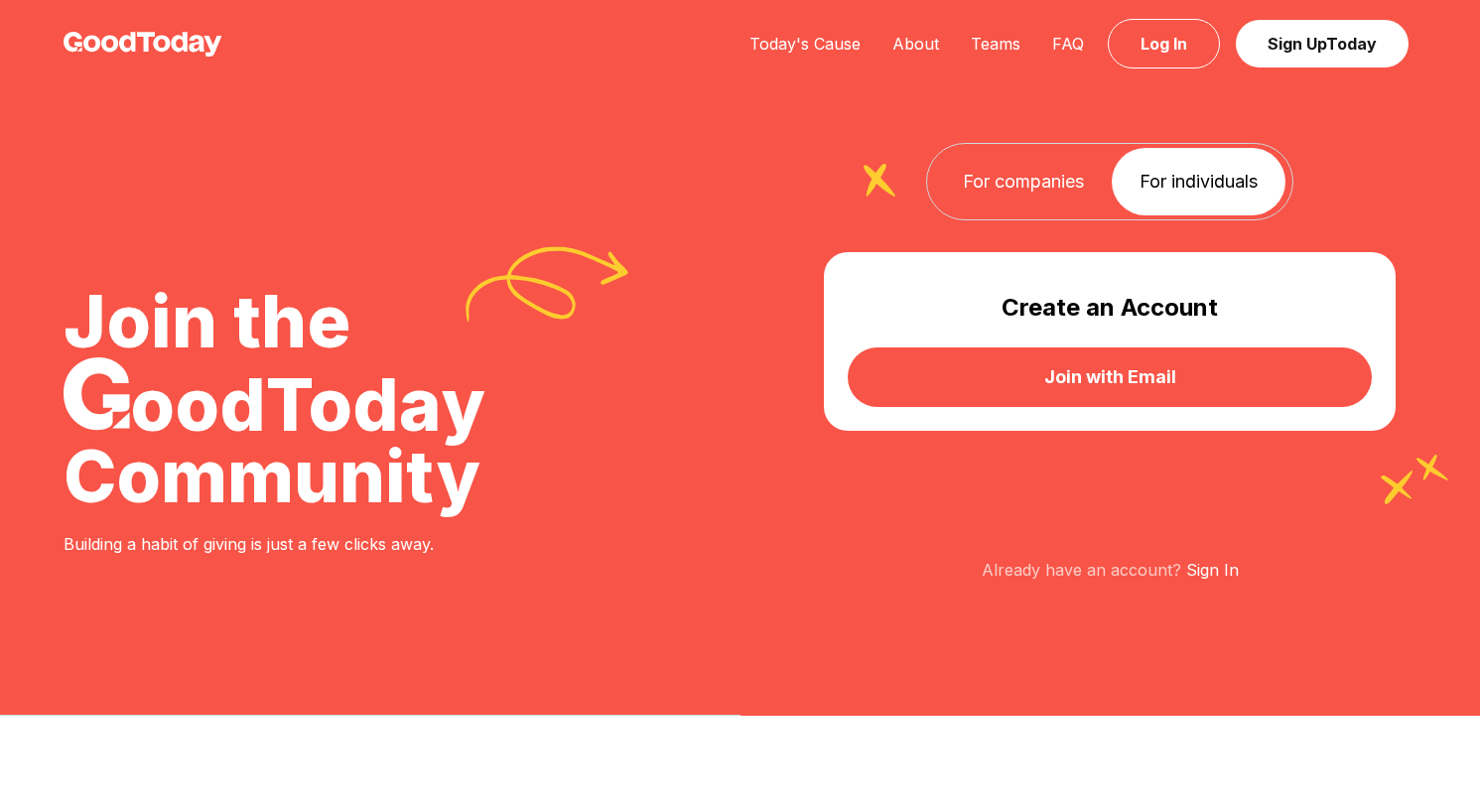 click on "For companies" at bounding box center [1023, 182] 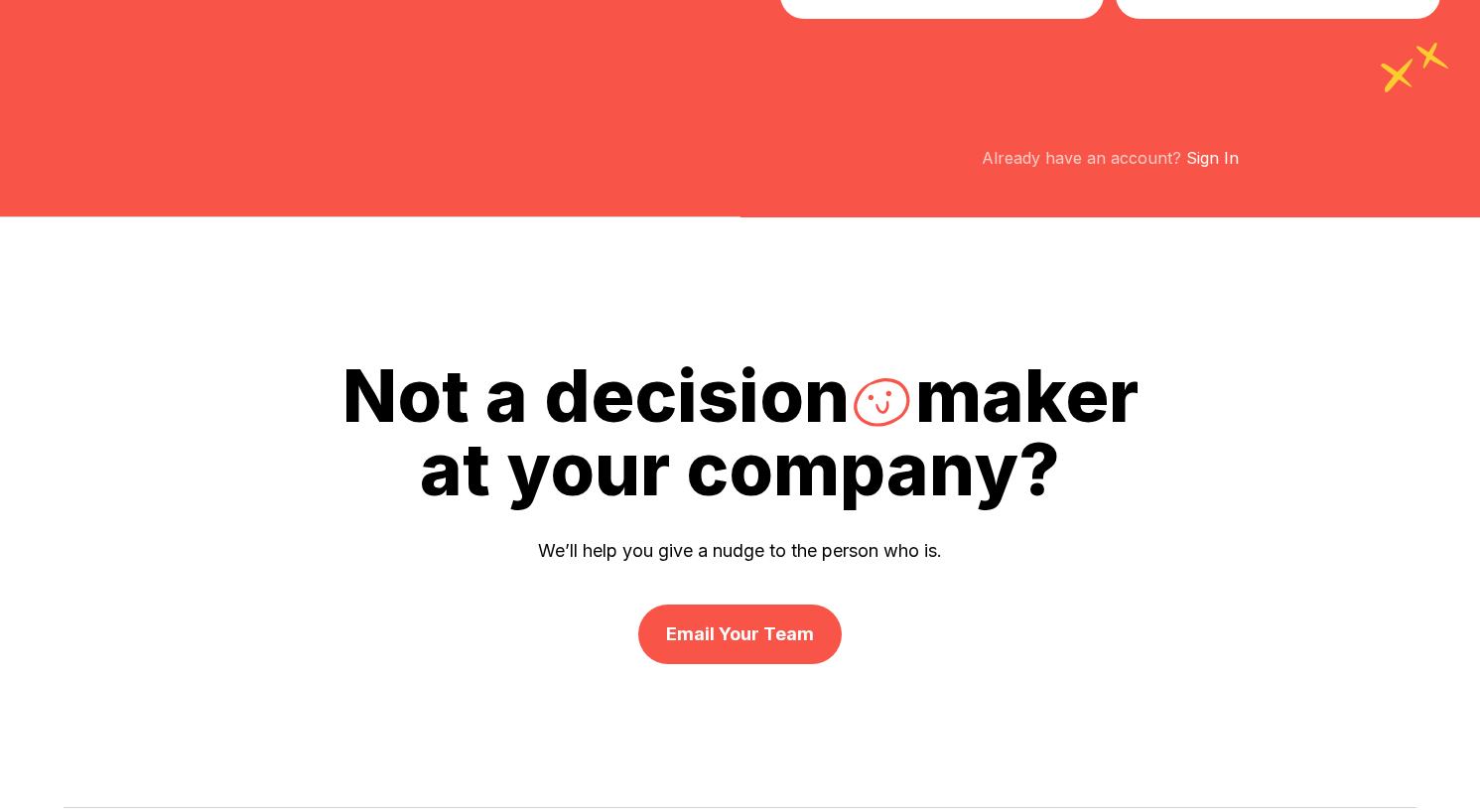 scroll, scrollTop: 0, scrollLeft: 0, axis: both 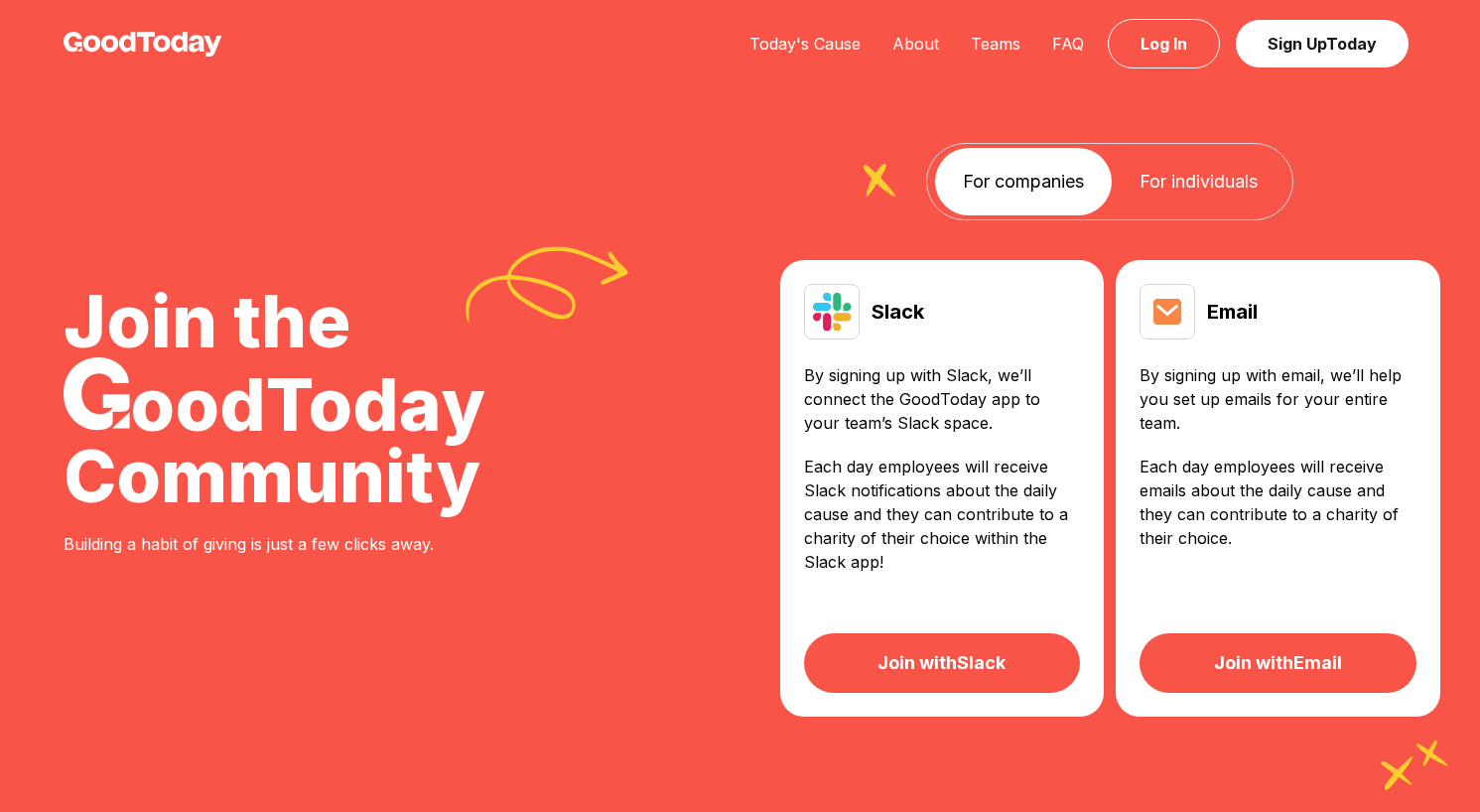 click at bounding box center [143, 44] 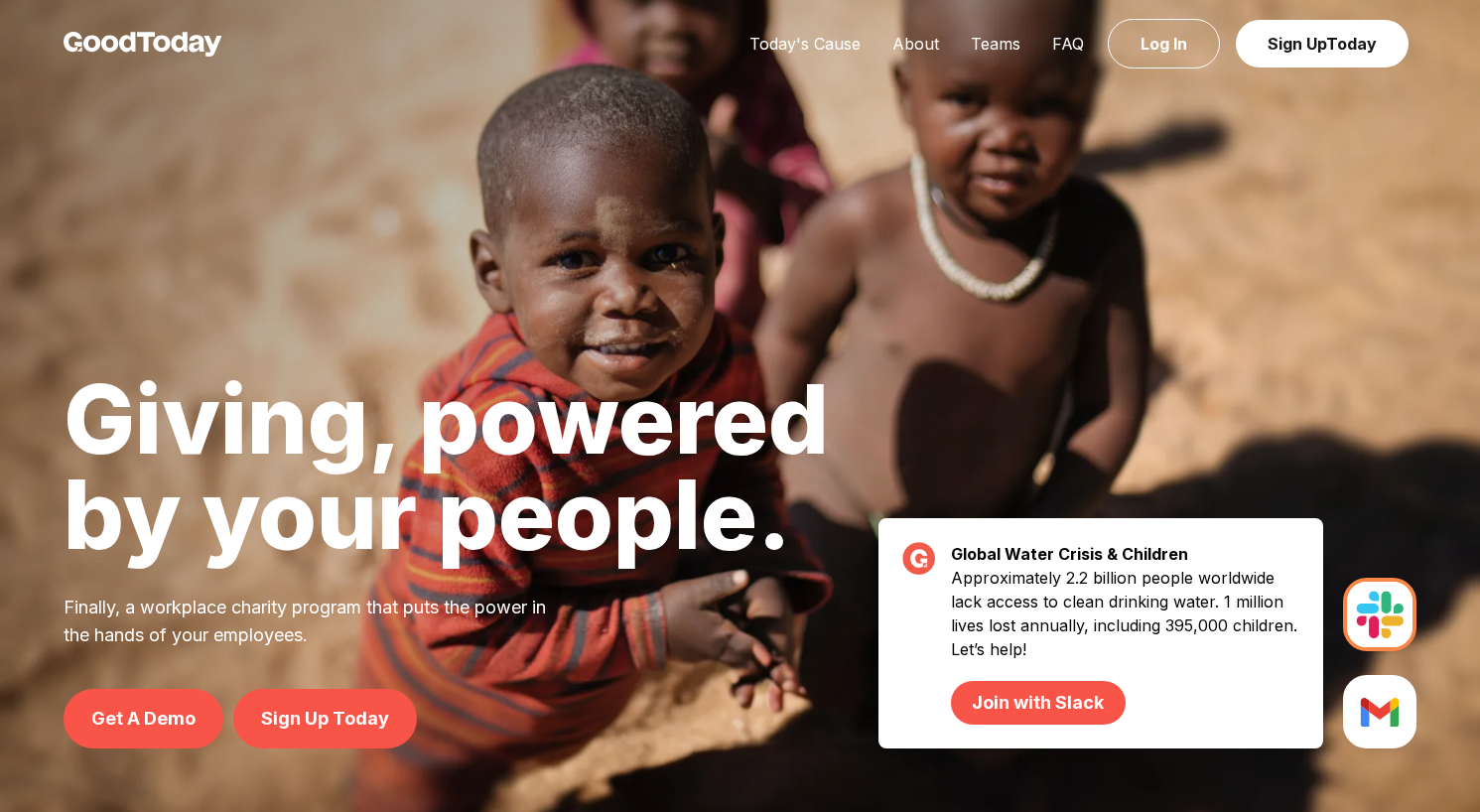 scroll, scrollTop: 0, scrollLeft: 0, axis: both 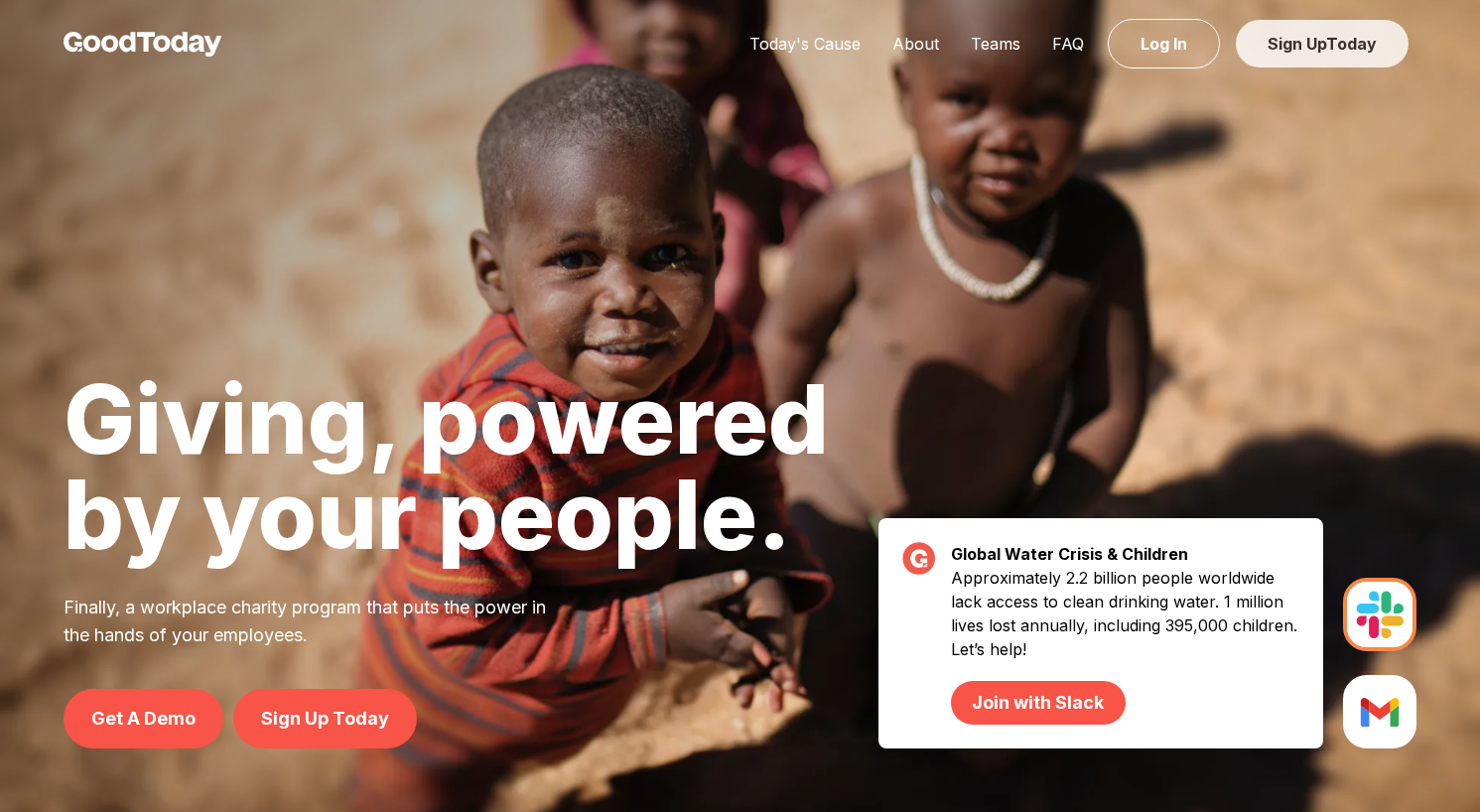 click on "Sign Up  Today" at bounding box center [1322, 44] 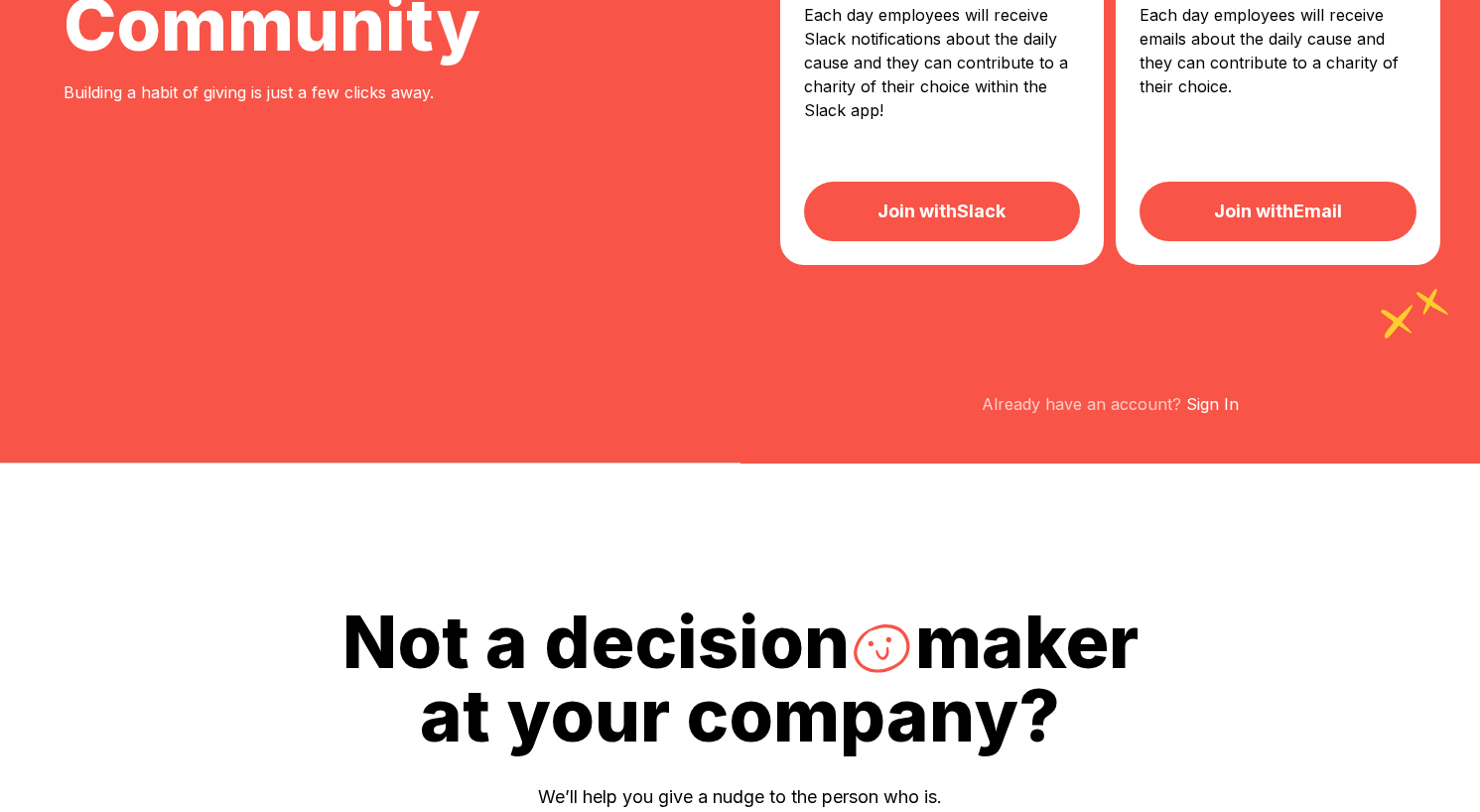 scroll, scrollTop: 0, scrollLeft: 0, axis: both 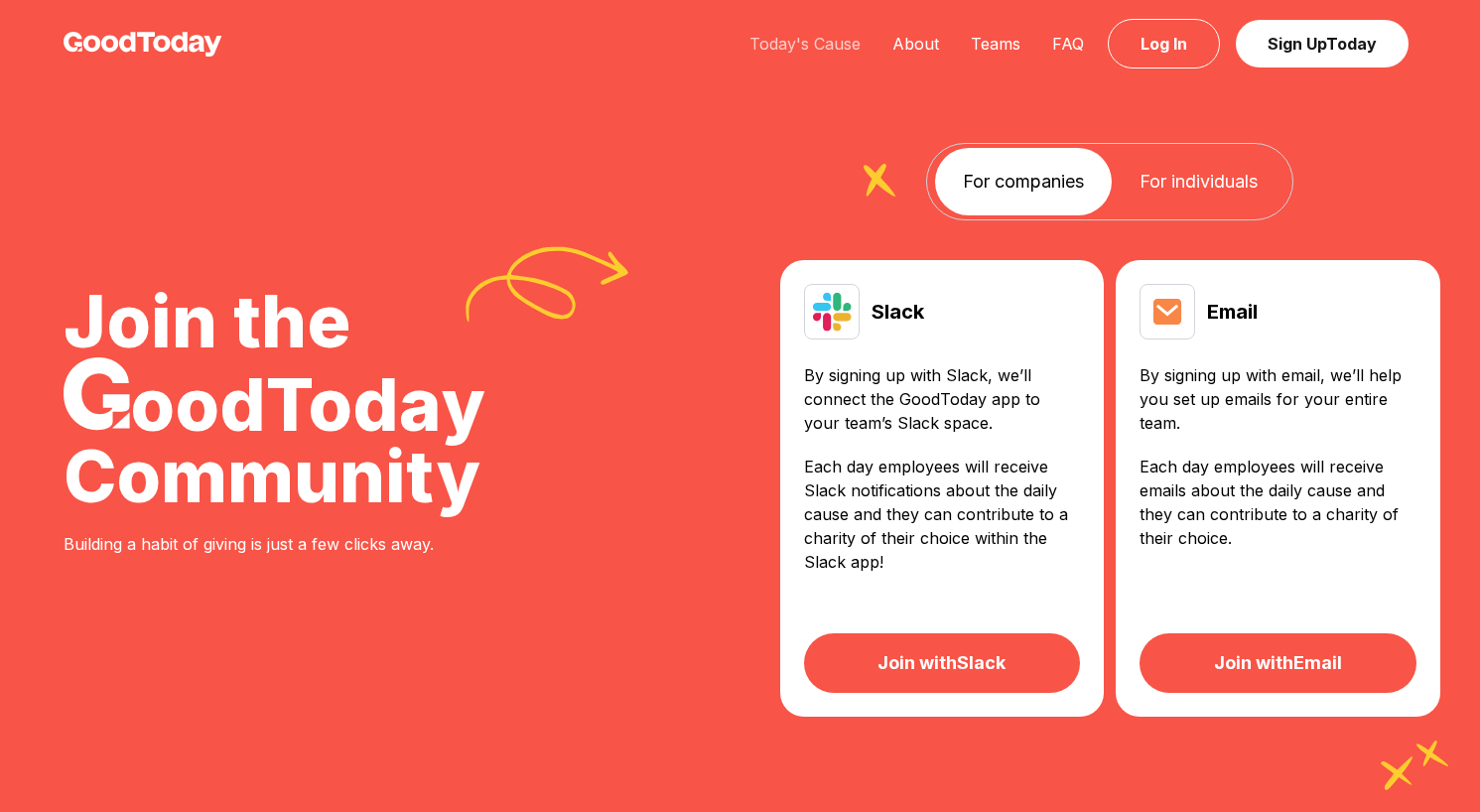 click on "Today's Cause" at bounding box center [805, 44] 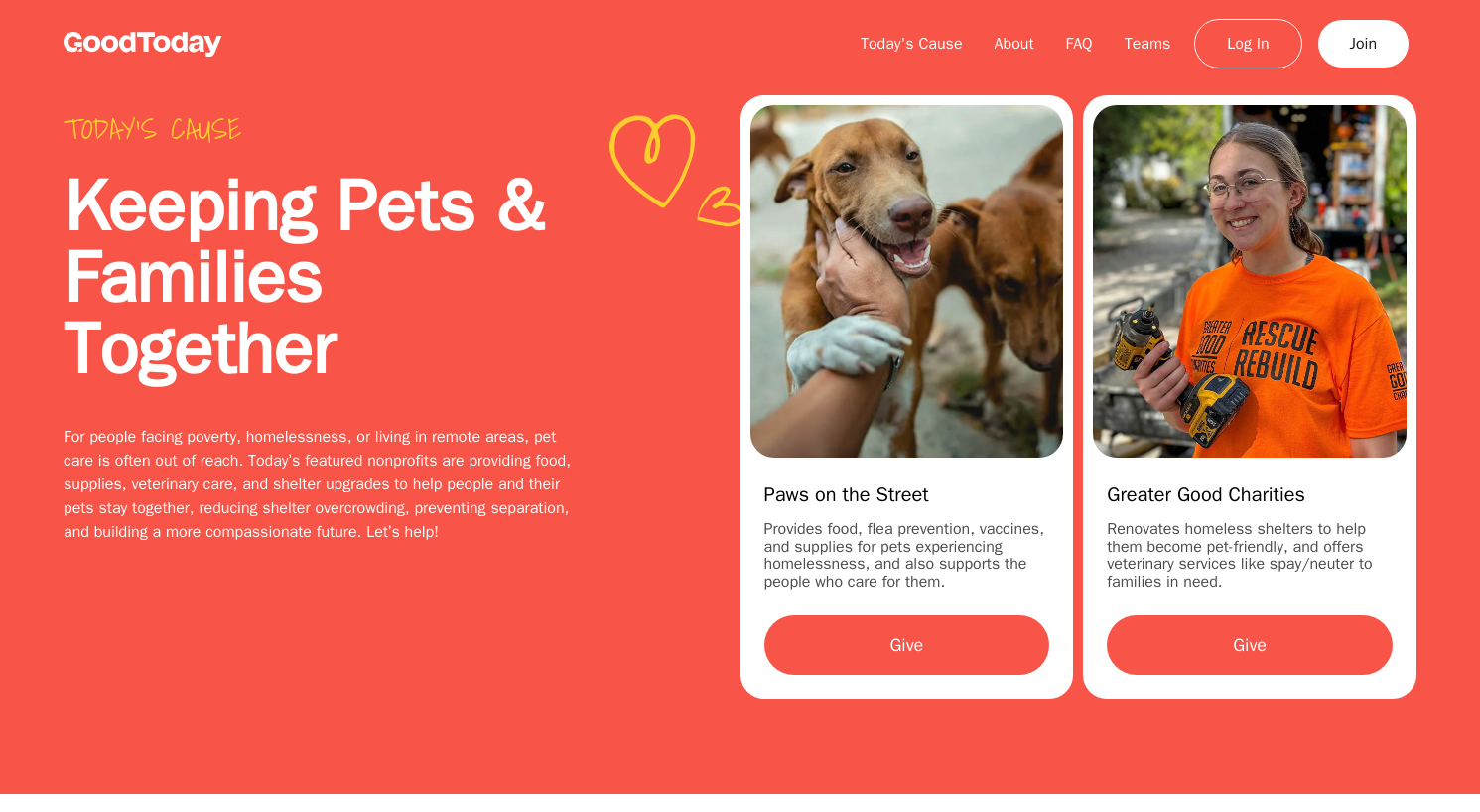 scroll, scrollTop: 0, scrollLeft: 0, axis: both 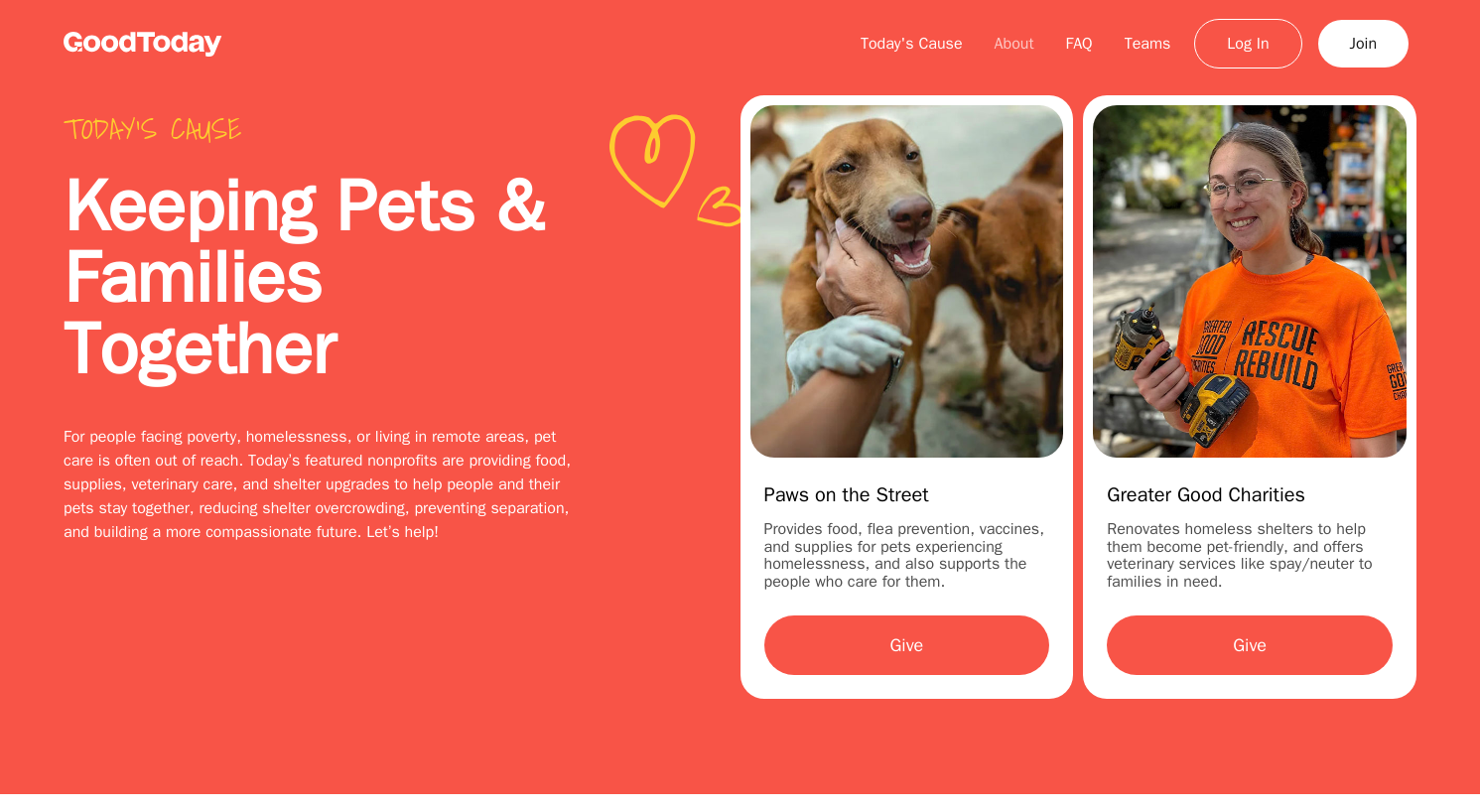 click on "About" at bounding box center (1014, 44) 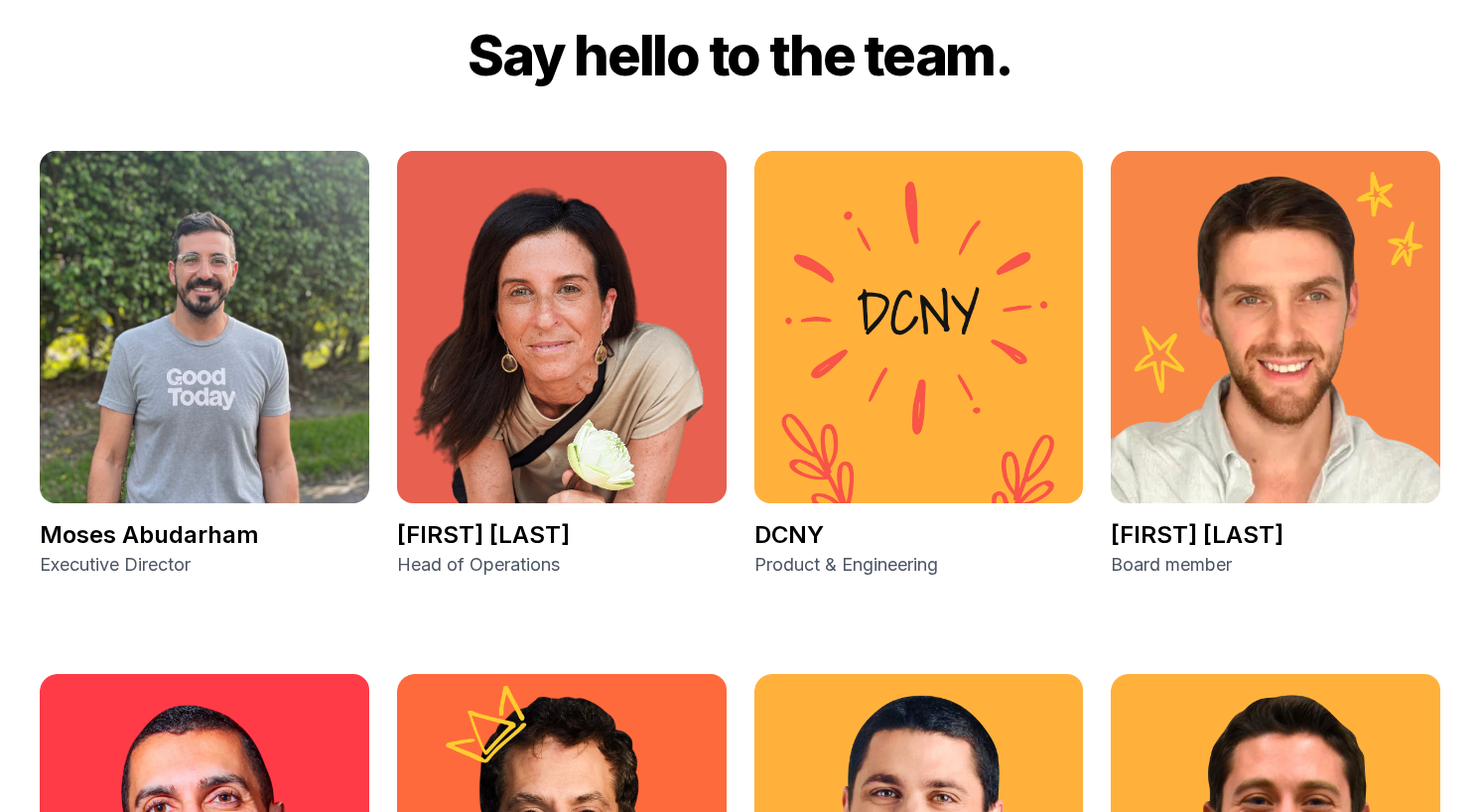 scroll, scrollTop: 3095, scrollLeft: 0, axis: vertical 